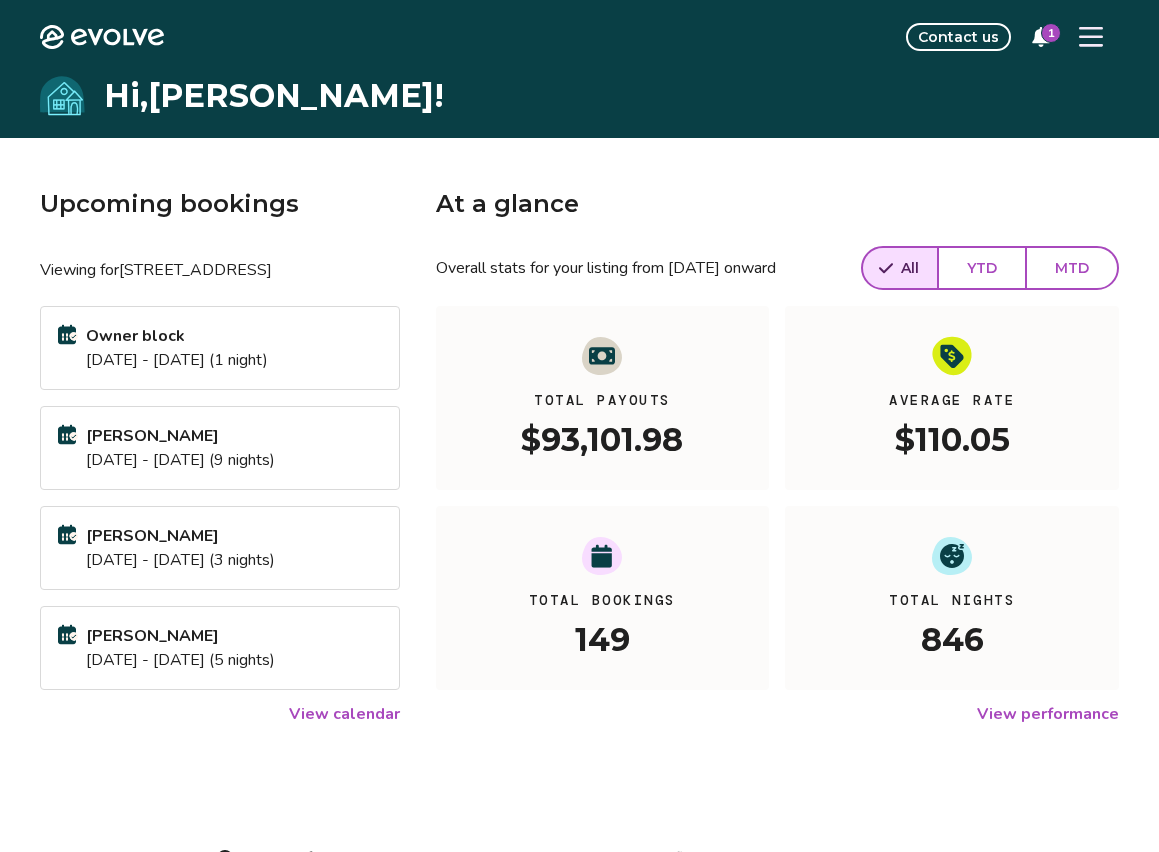 scroll, scrollTop: 0, scrollLeft: 0, axis: both 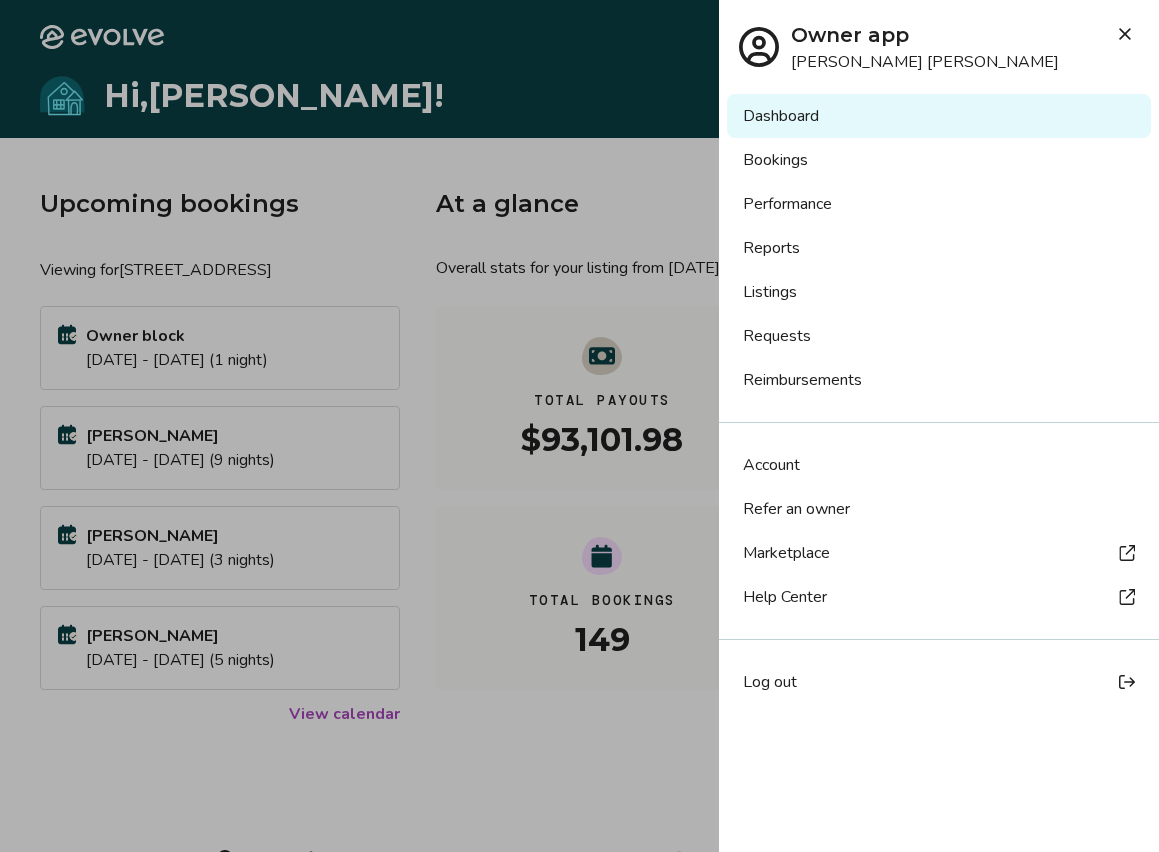 click on "Bookings" at bounding box center [939, 160] 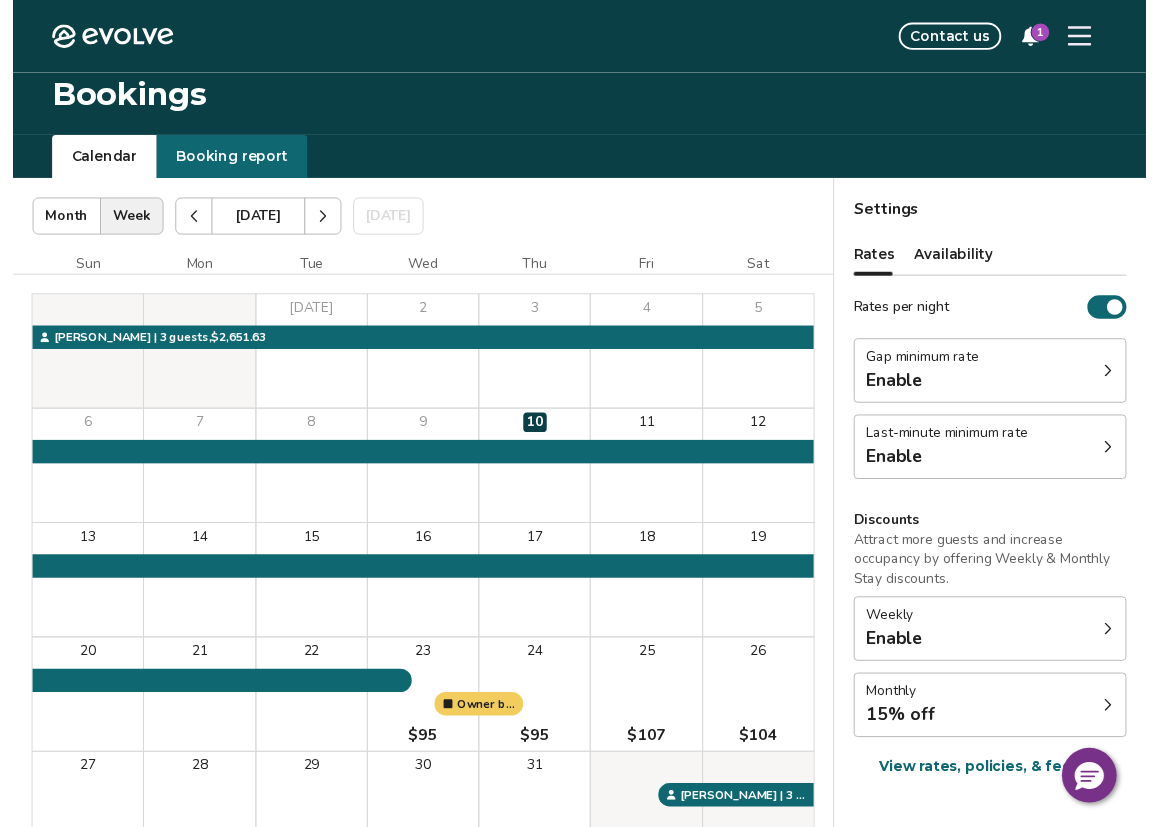 scroll, scrollTop: 0, scrollLeft: 0, axis: both 